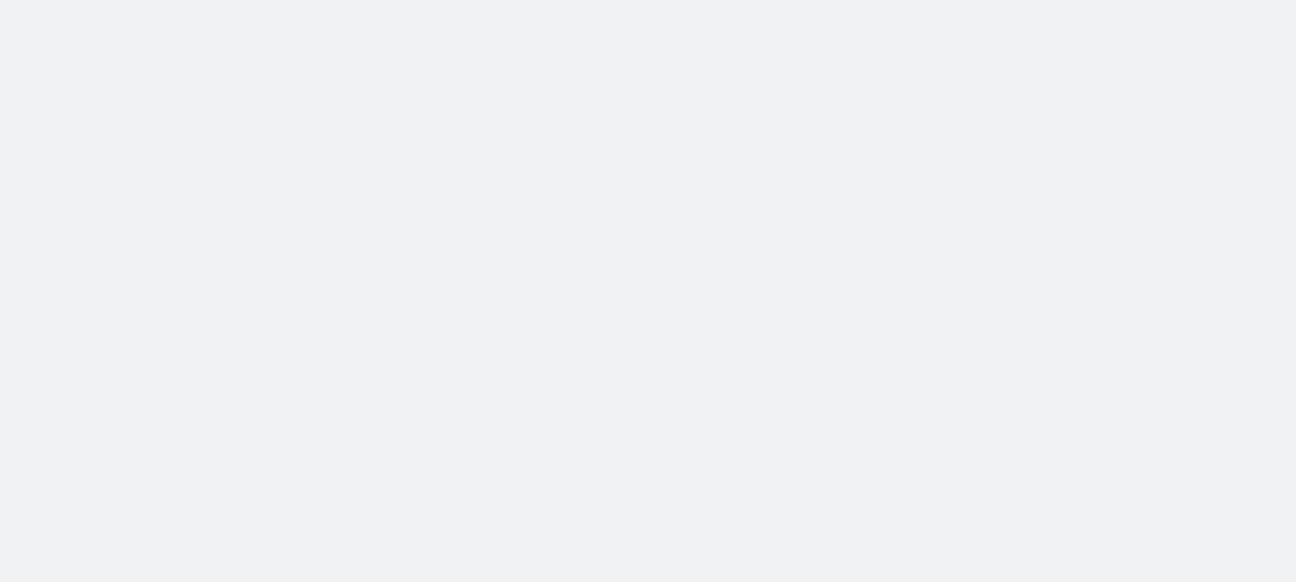 scroll, scrollTop: 0, scrollLeft: 0, axis: both 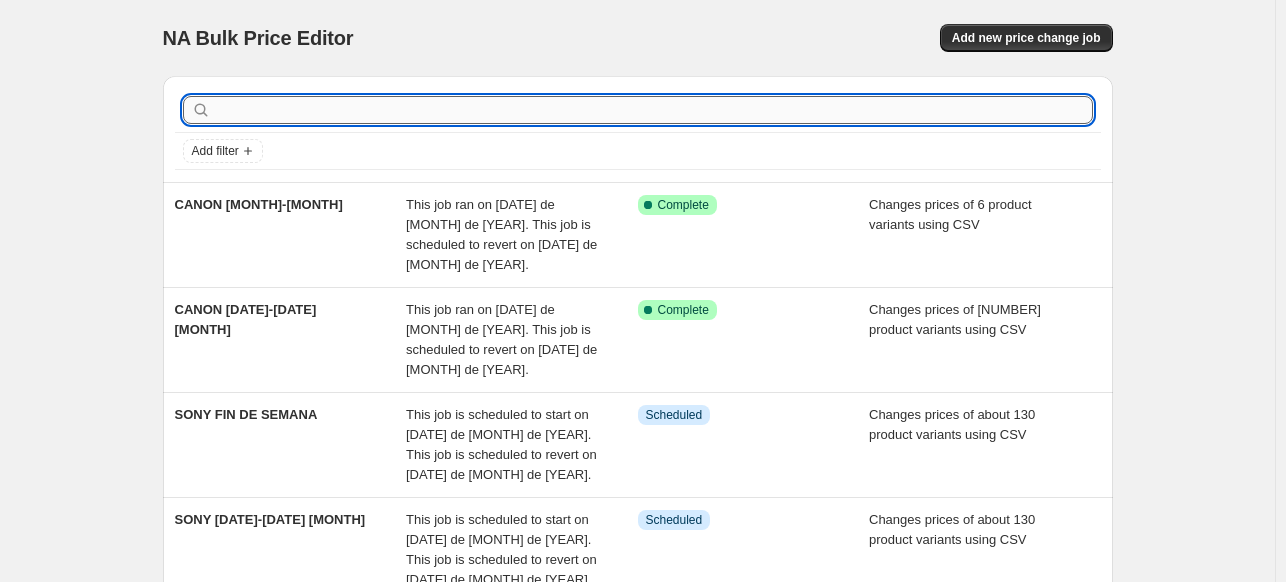 click at bounding box center (654, 110) 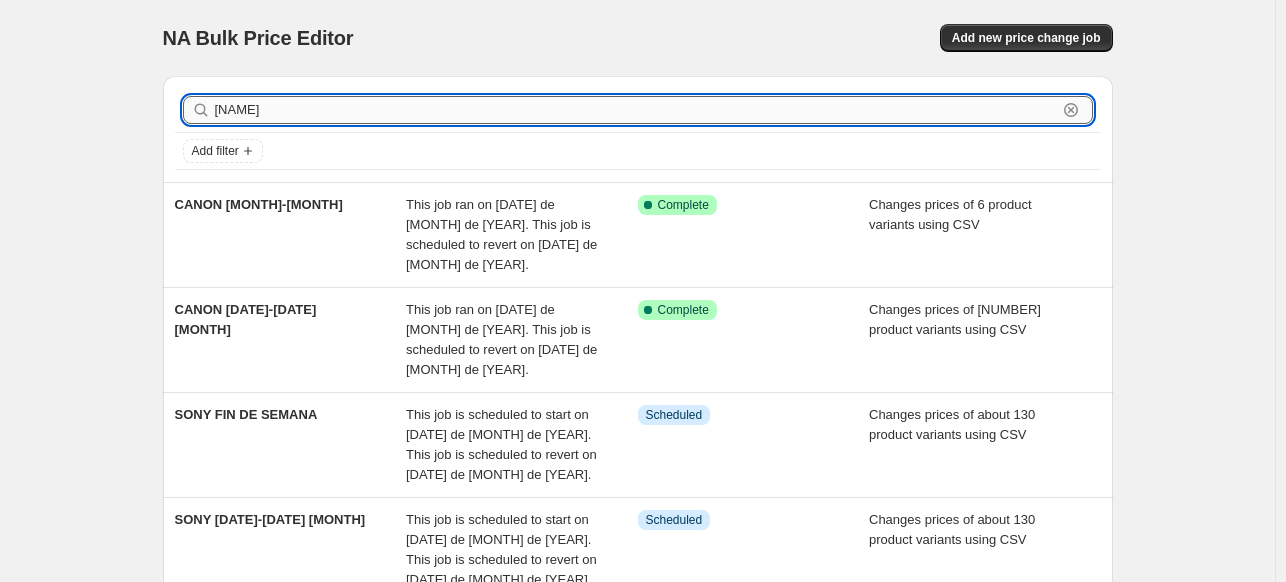 type on "[MONTH]" 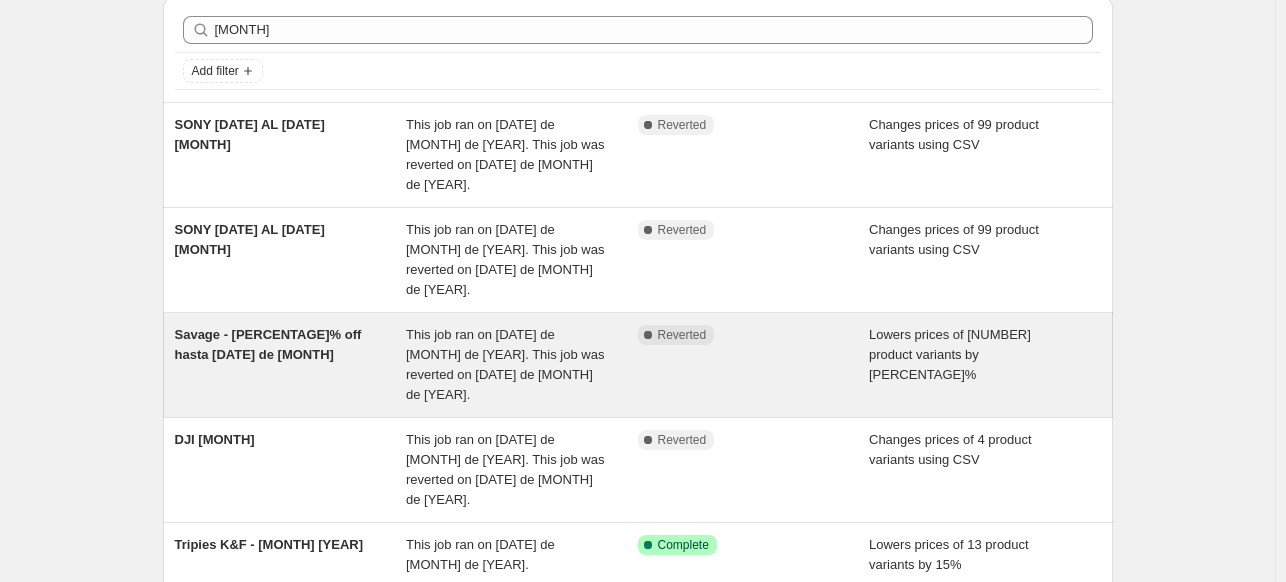 scroll, scrollTop: 128, scrollLeft: 0, axis: vertical 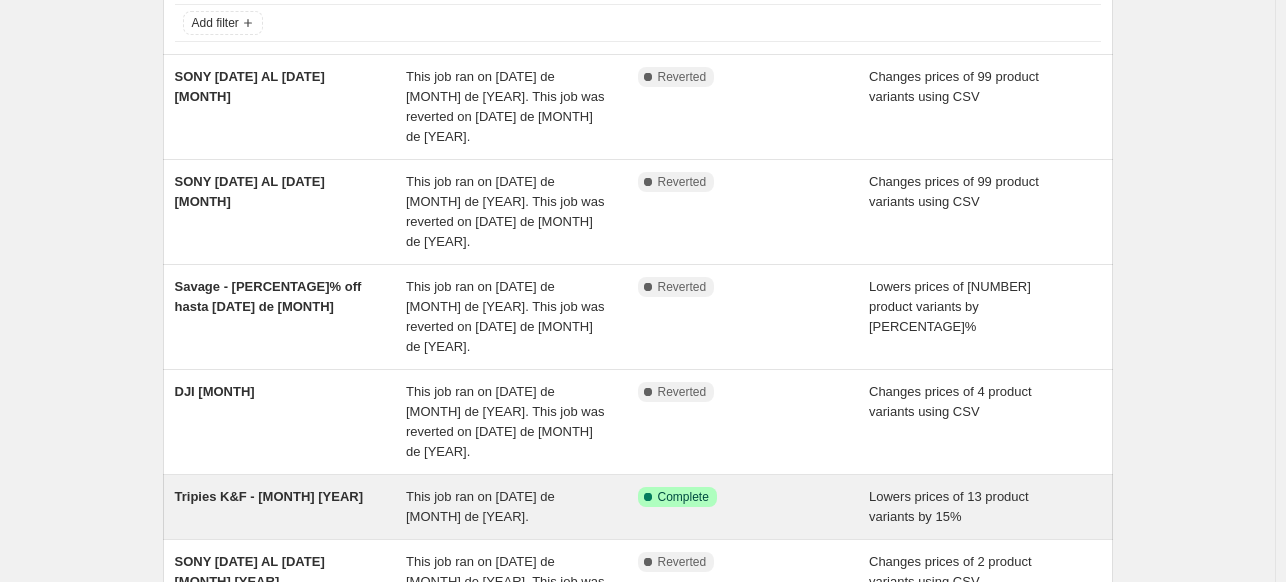 click on "This job ran on [DATE] de [MONTH] de [YEAR]." at bounding box center [522, 507] 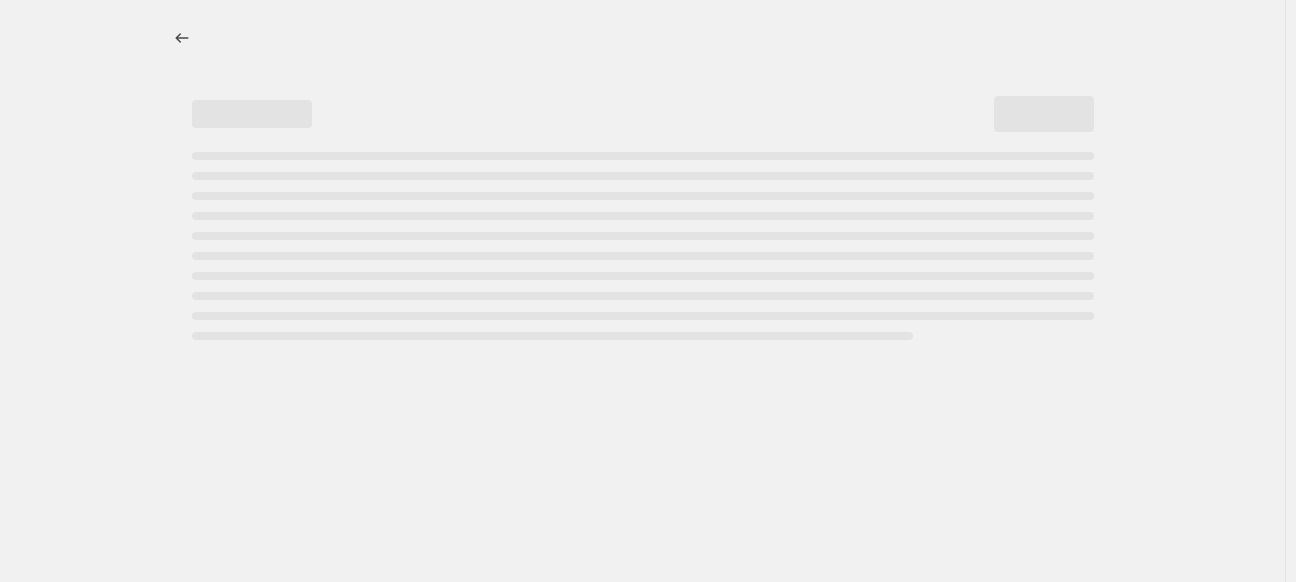 select on "percentage" 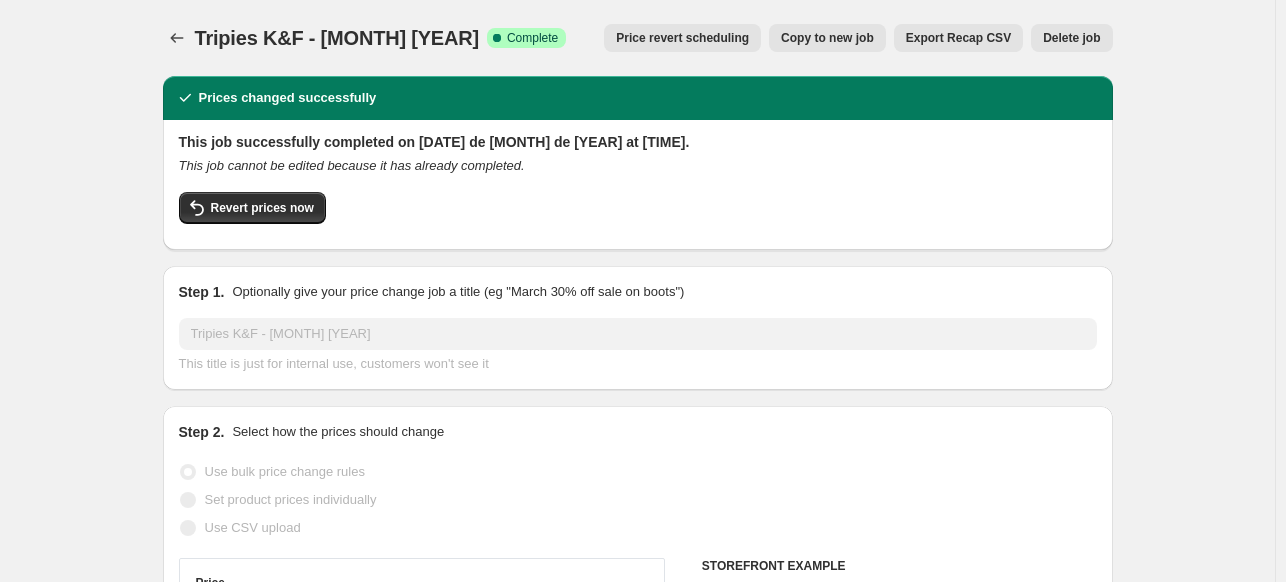 select on "collection" 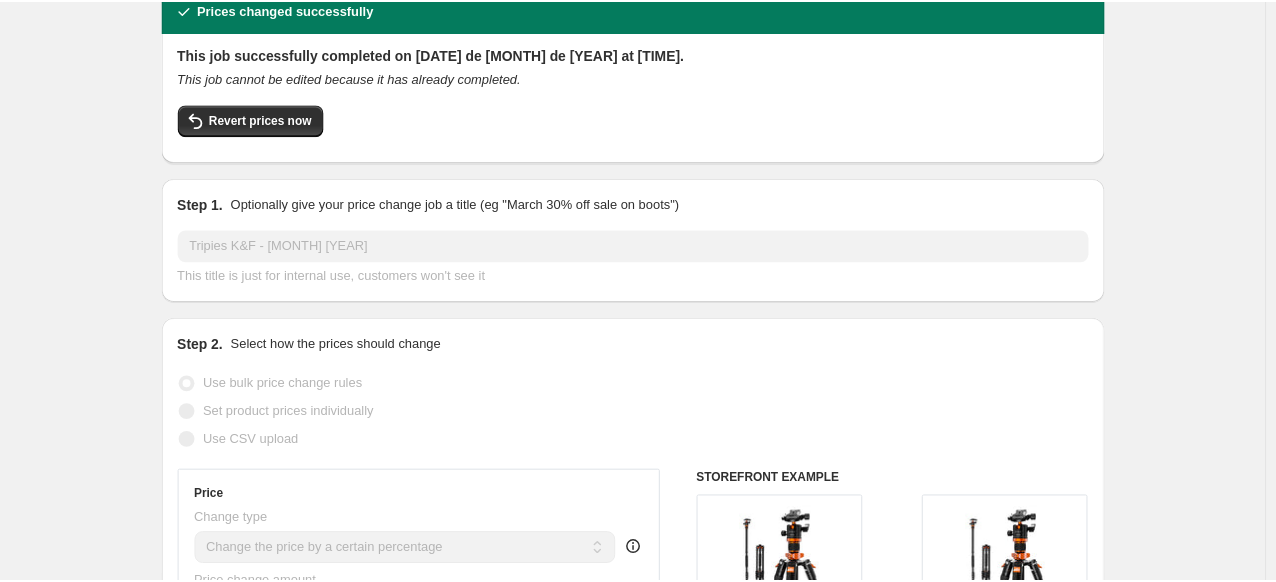 scroll, scrollTop: 0, scrollLeft: 0, axis: both 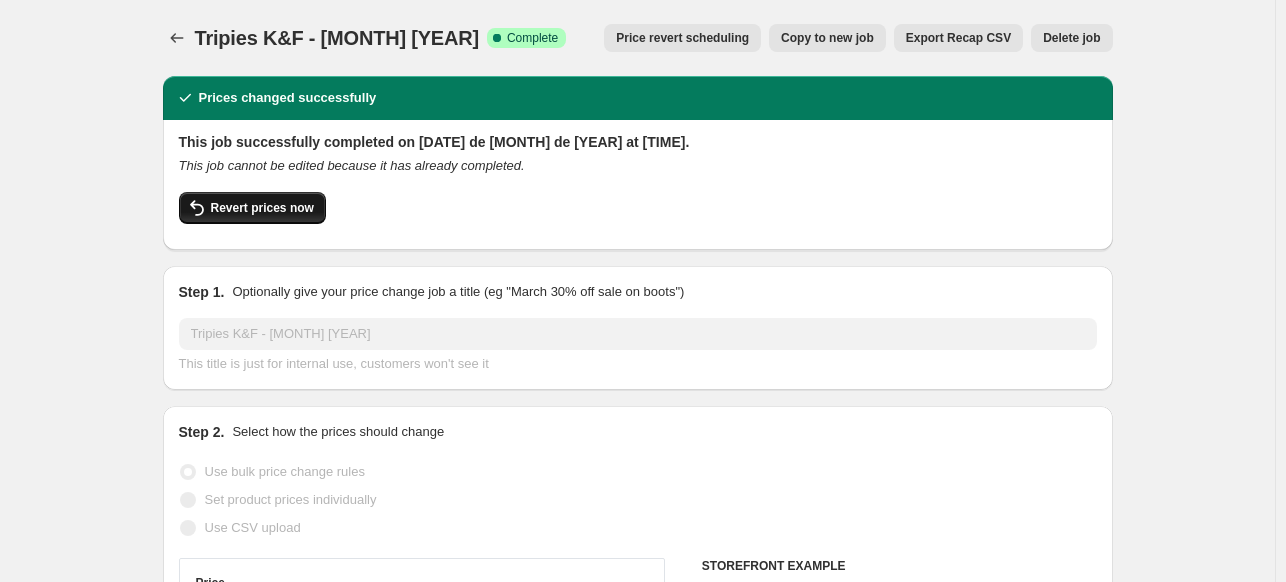 click on "Revert prices now" at bounding box center (252, 208) 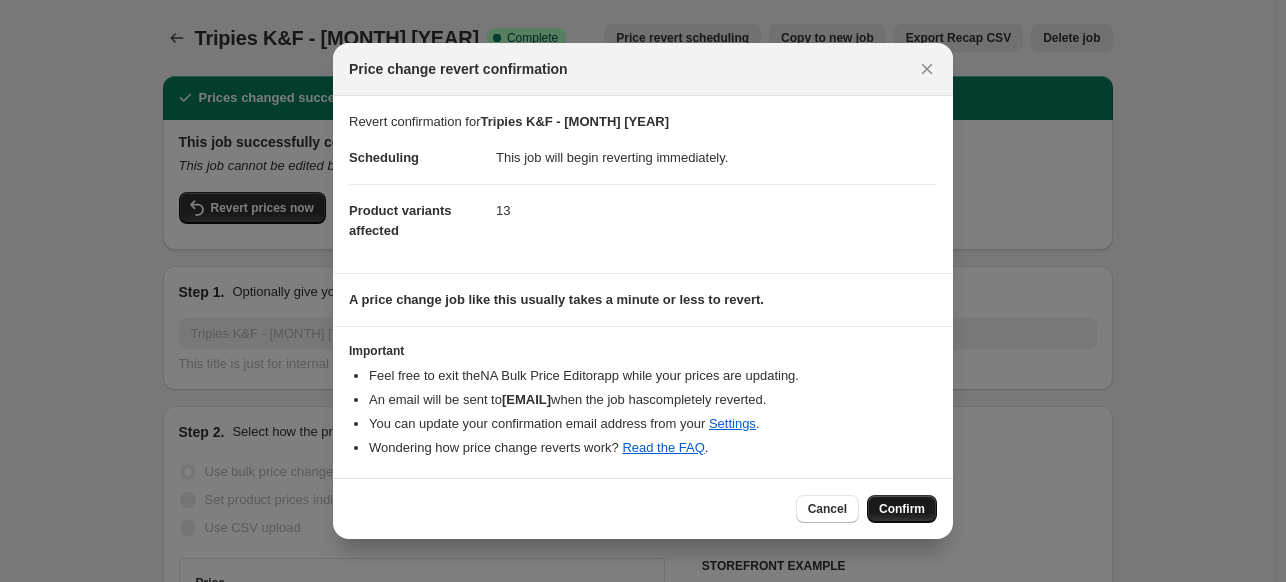 click on "Confirm" at bounding box center [902, 509] 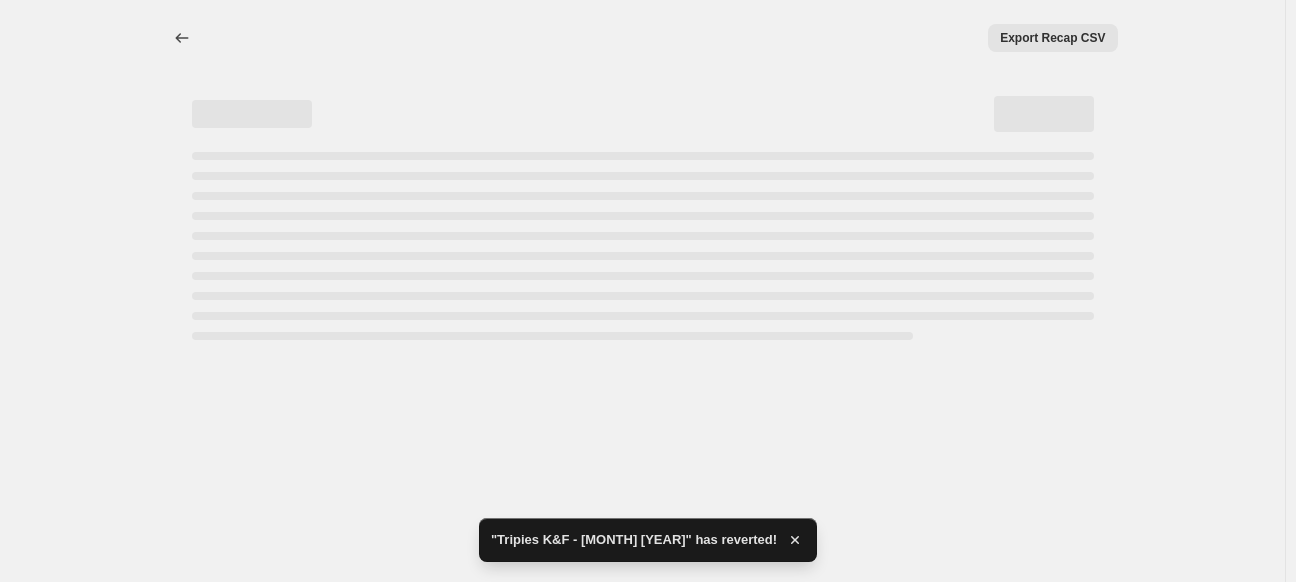 select on "percentage" 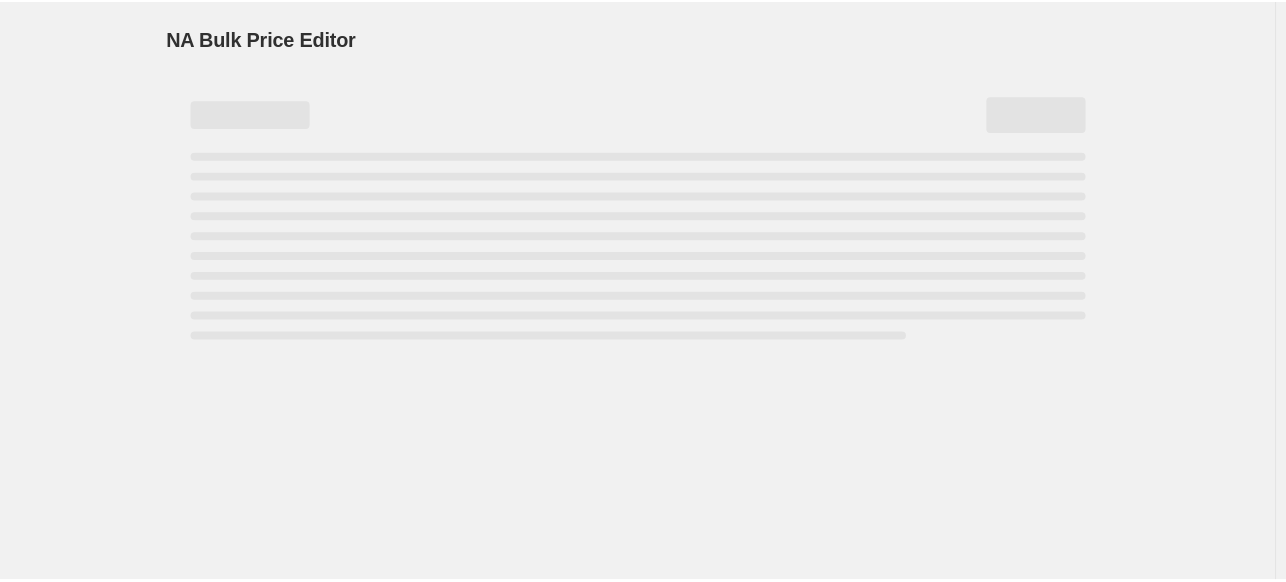 scroll, scrollTop: 0, scrollLeft: 0, axis: both 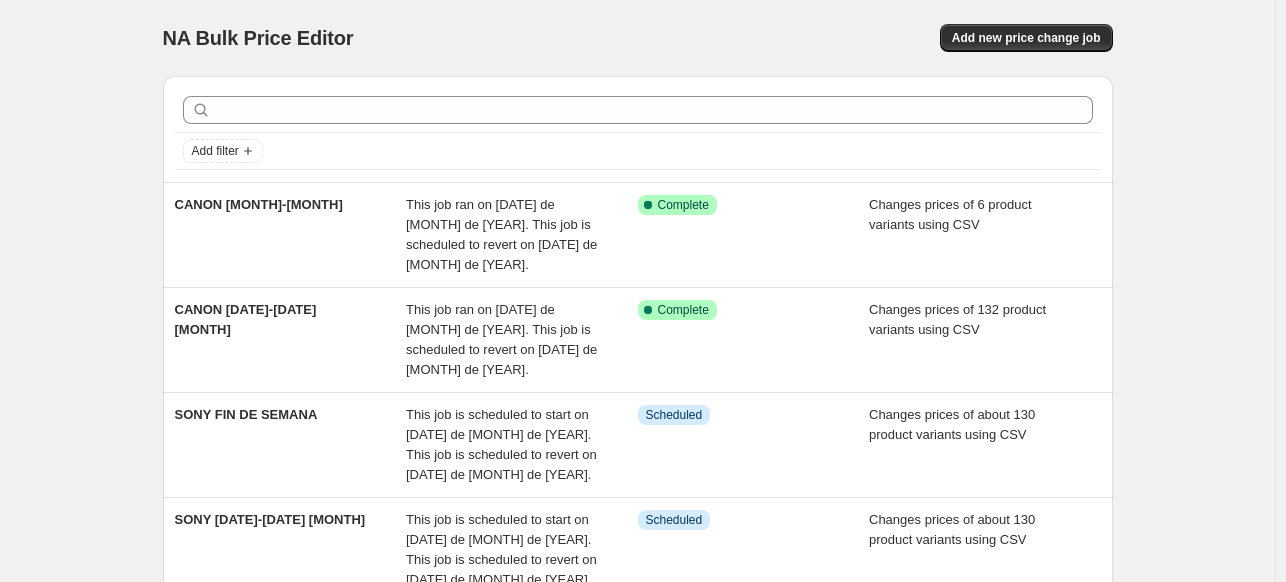 drag, startPoint x: 0, startPoint y: 0, endPoint x: 828, endPoint y: 13, distance: 828.10205 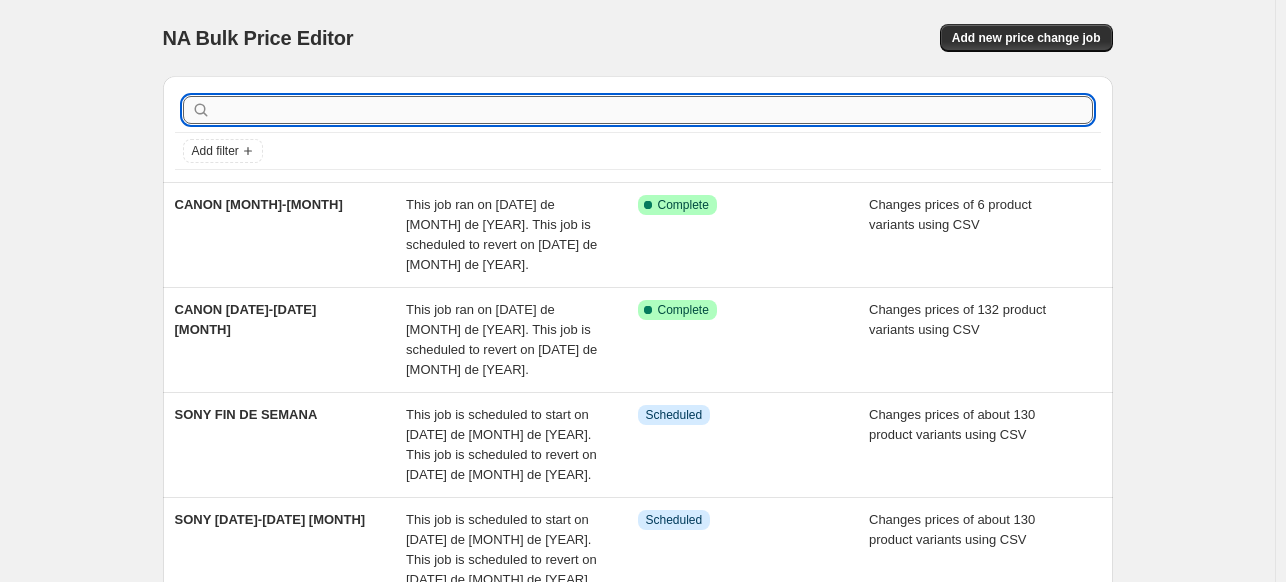 click at bounding box center [654, 110] 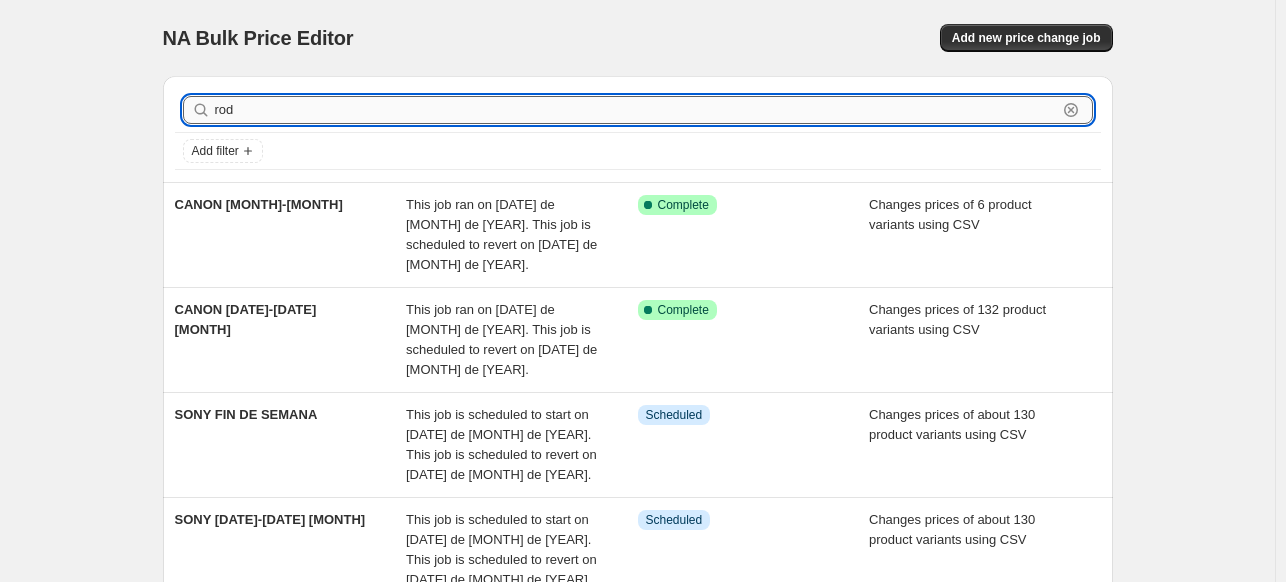type on "rode" 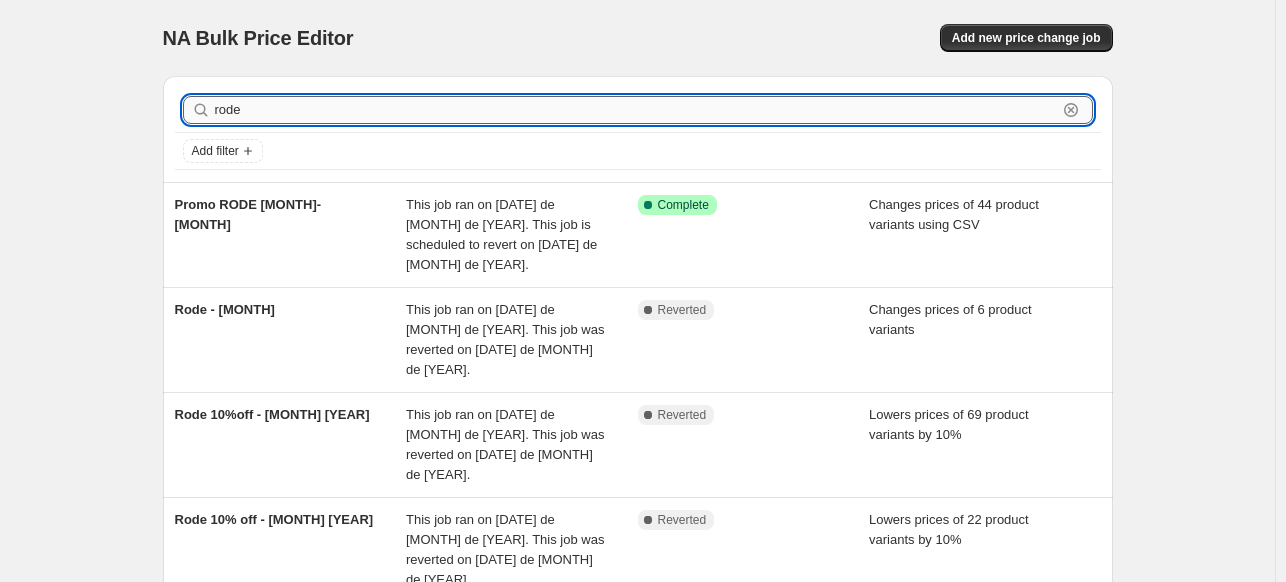 click on "rode" at bounding box center (636, 110) 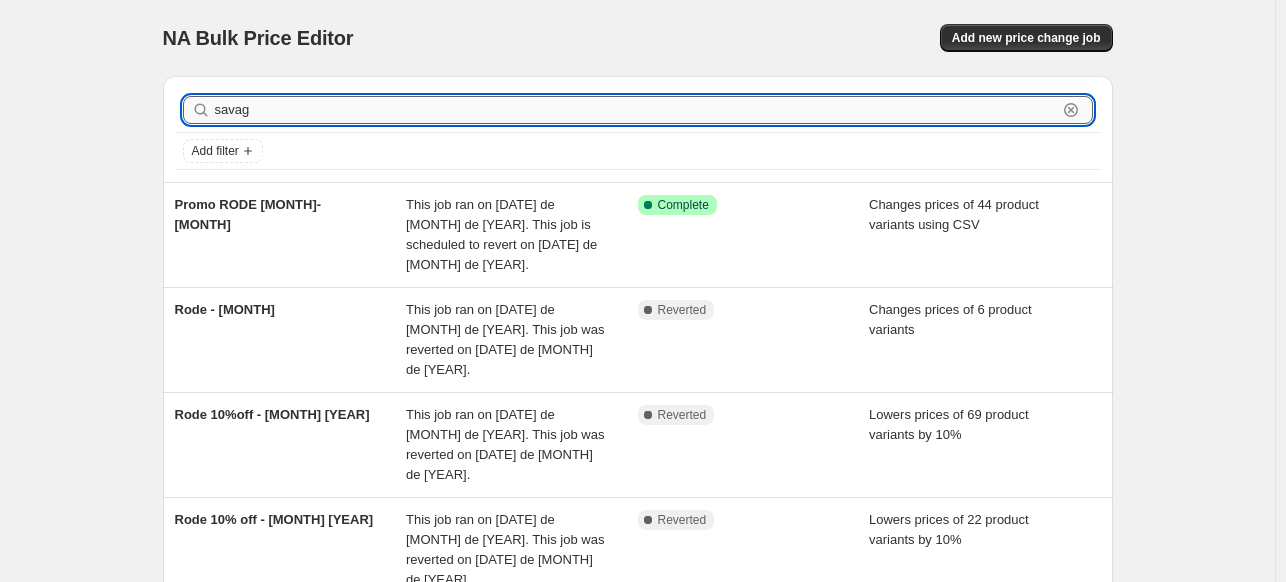 type on "savage" 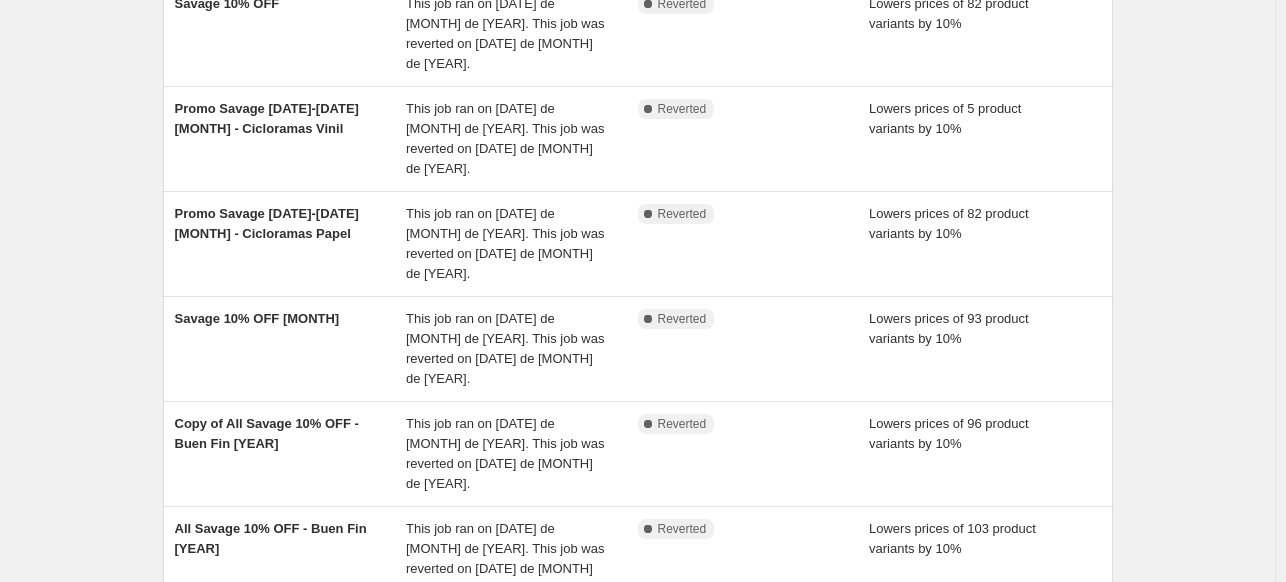 scroll, scrollTop: 644, scrollLeft: 0, axis: vertical 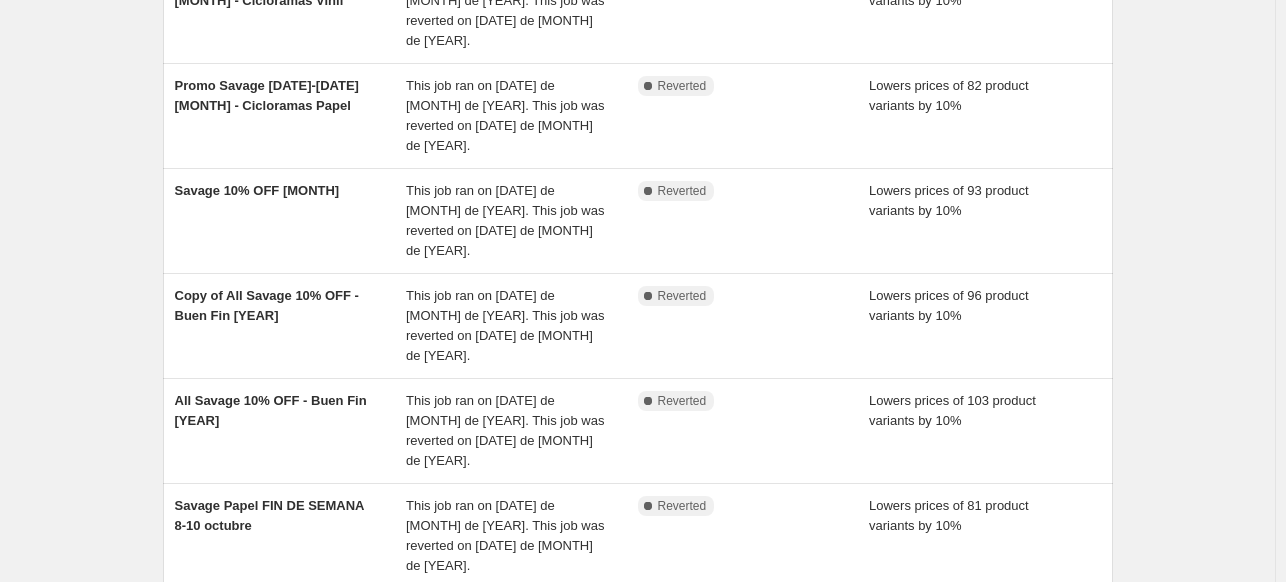 click 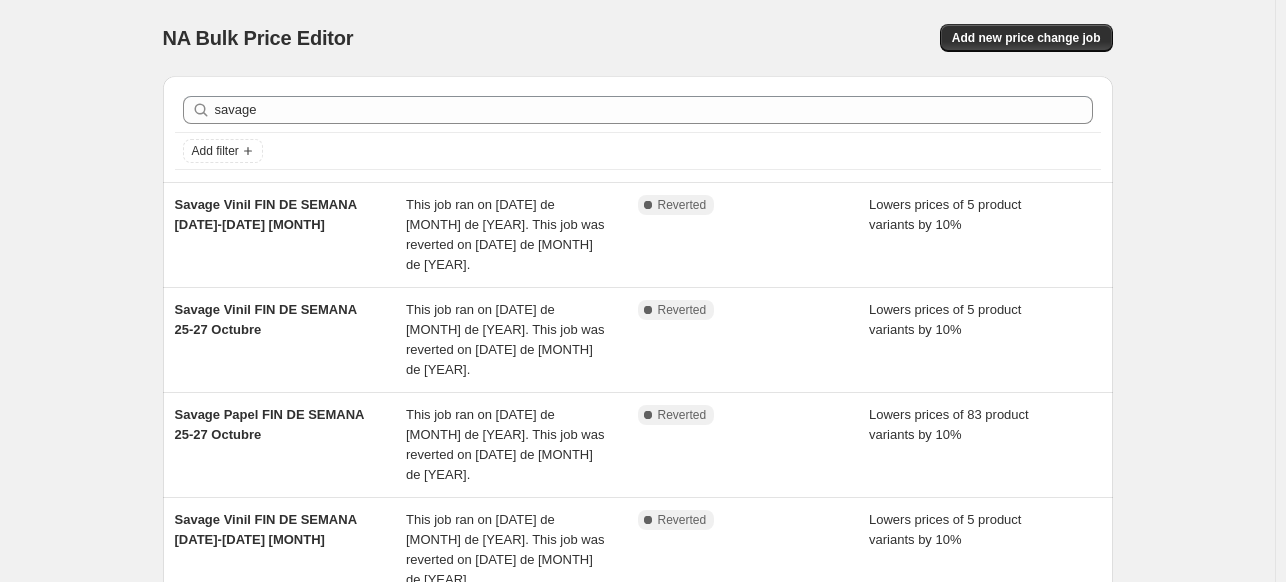 scroll, scrollTop: 644, scrollLeft: 0, axis: vertical 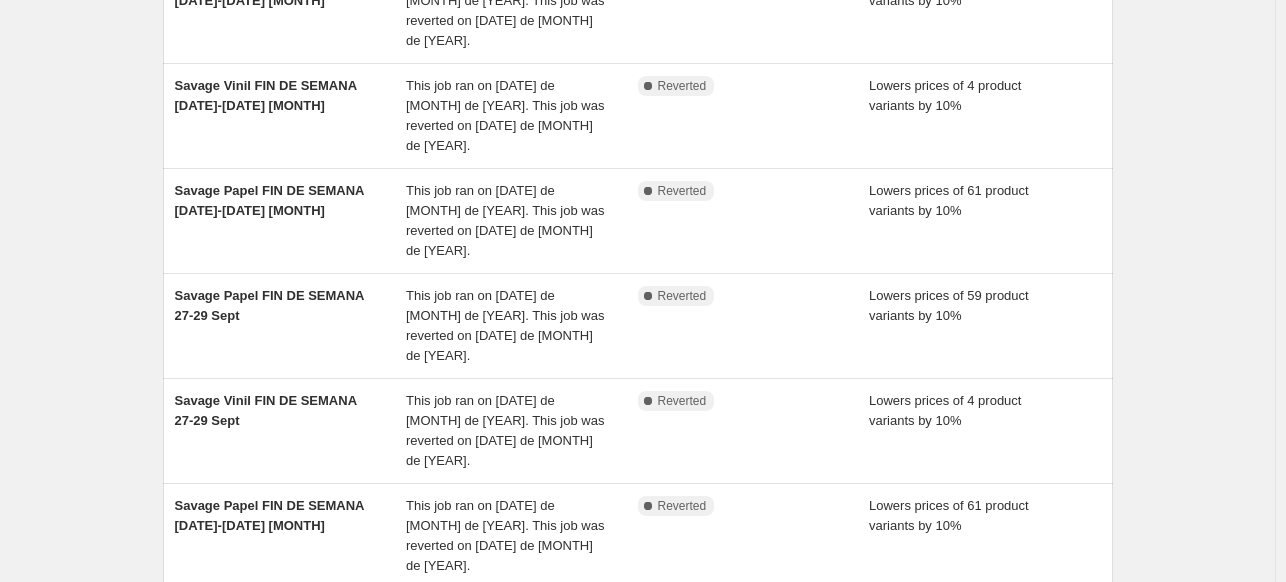 click 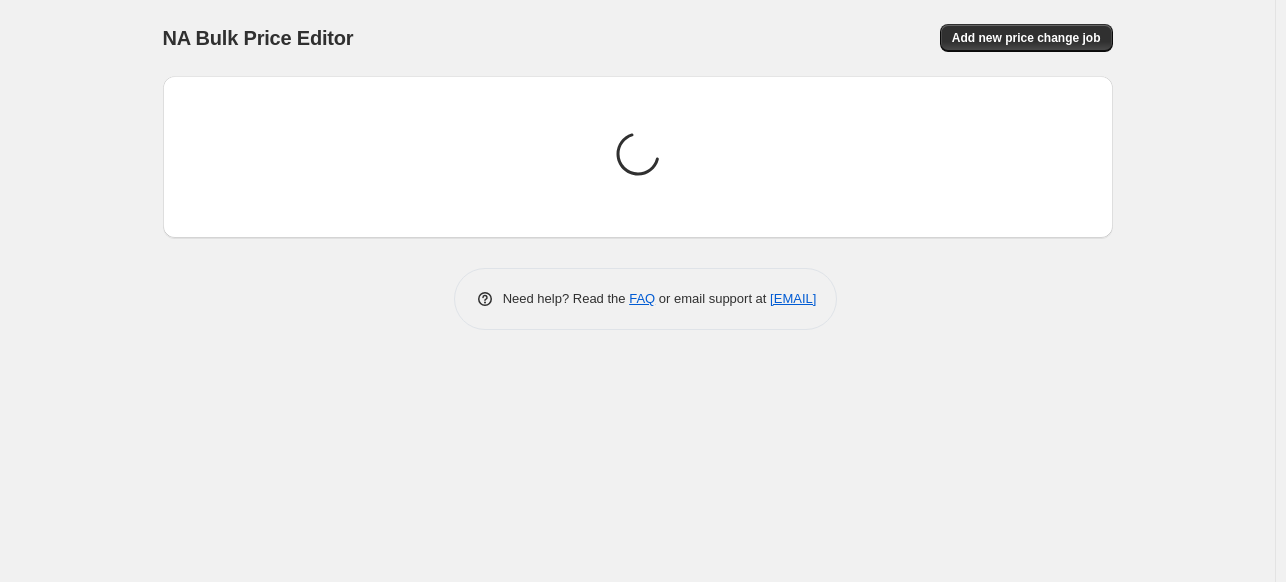 scroll, scrollTop: 0, scrollLeft: 0, axis: both 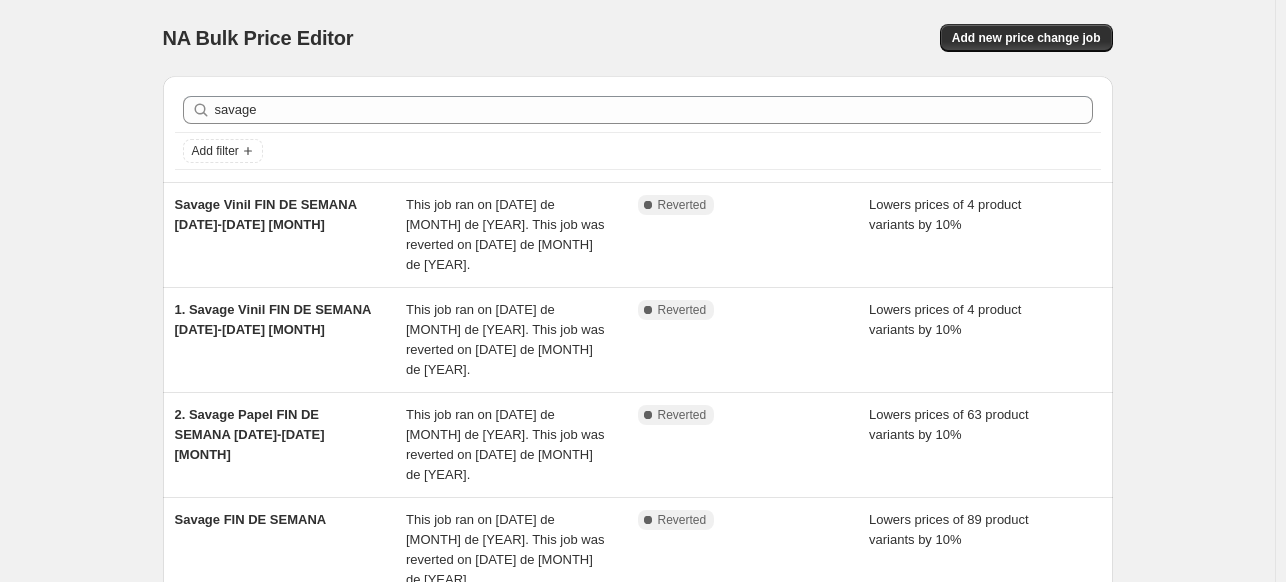 click at bounding box center [651, 632] 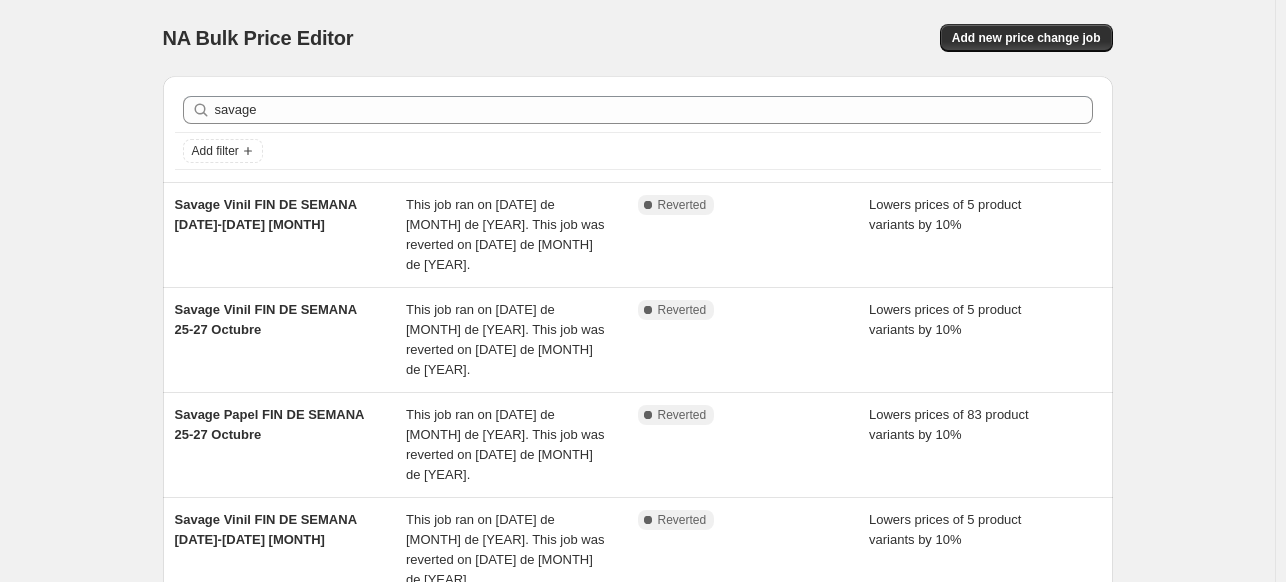 click on "This job ran on [DATE] de [MONTH] de [YEAR]. This job was reverted on [DATE] de [MONTH] de [YEAR]." at bounding box center (522, 655) 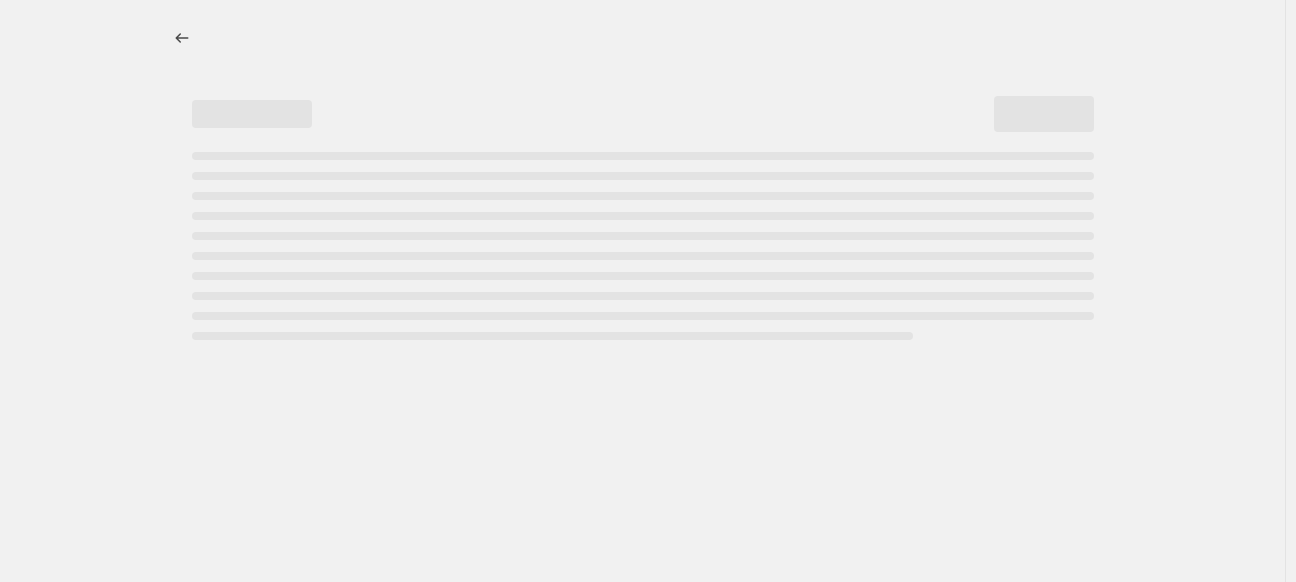 select on "percentage" 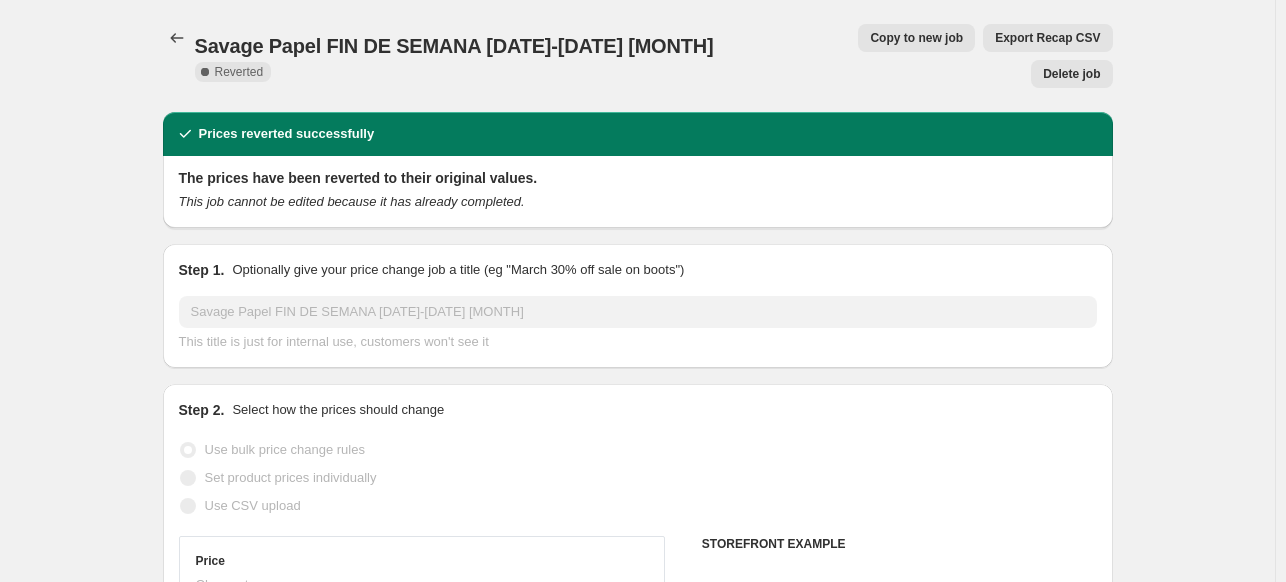 select on "product_type" 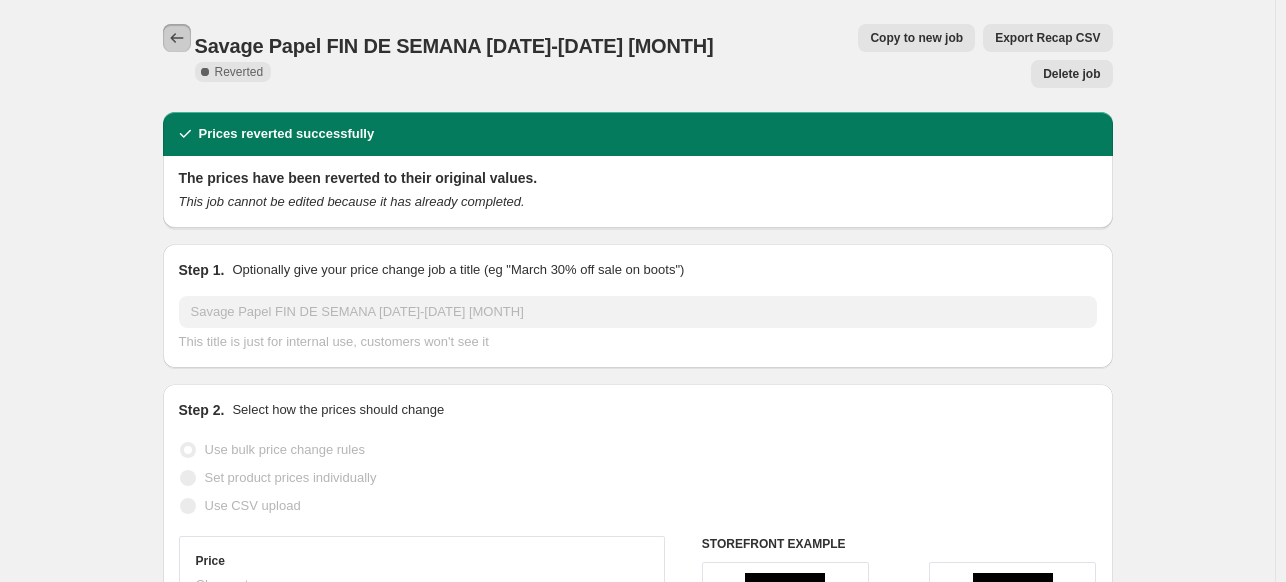 click 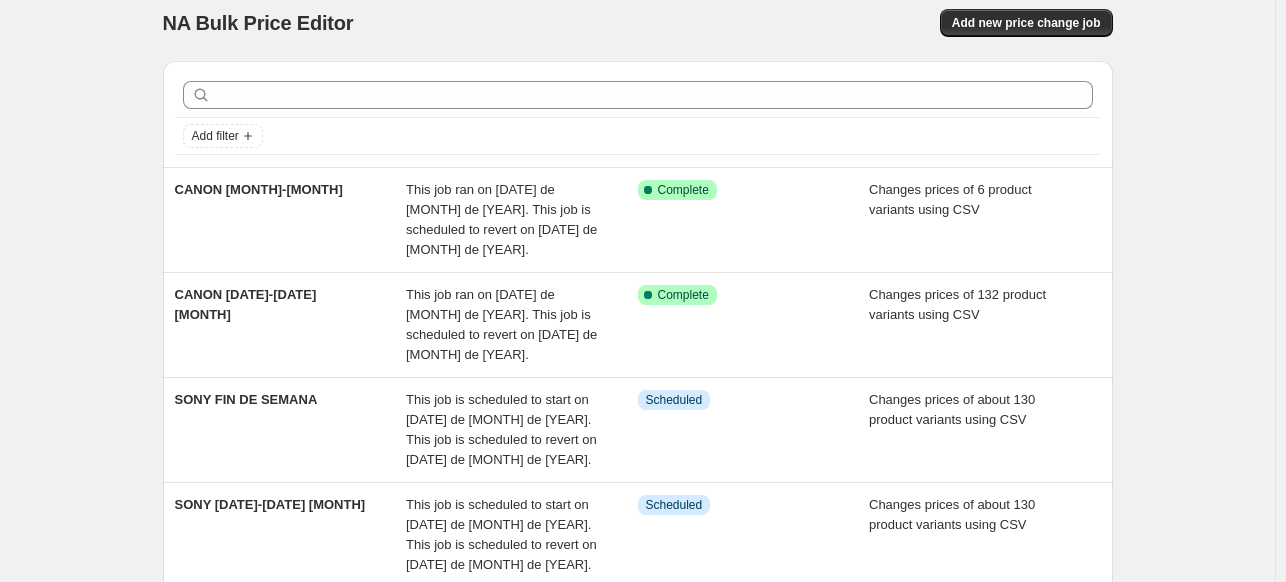 scroll, scrollTop: 16, scrollLeft: 0, axis: vertical 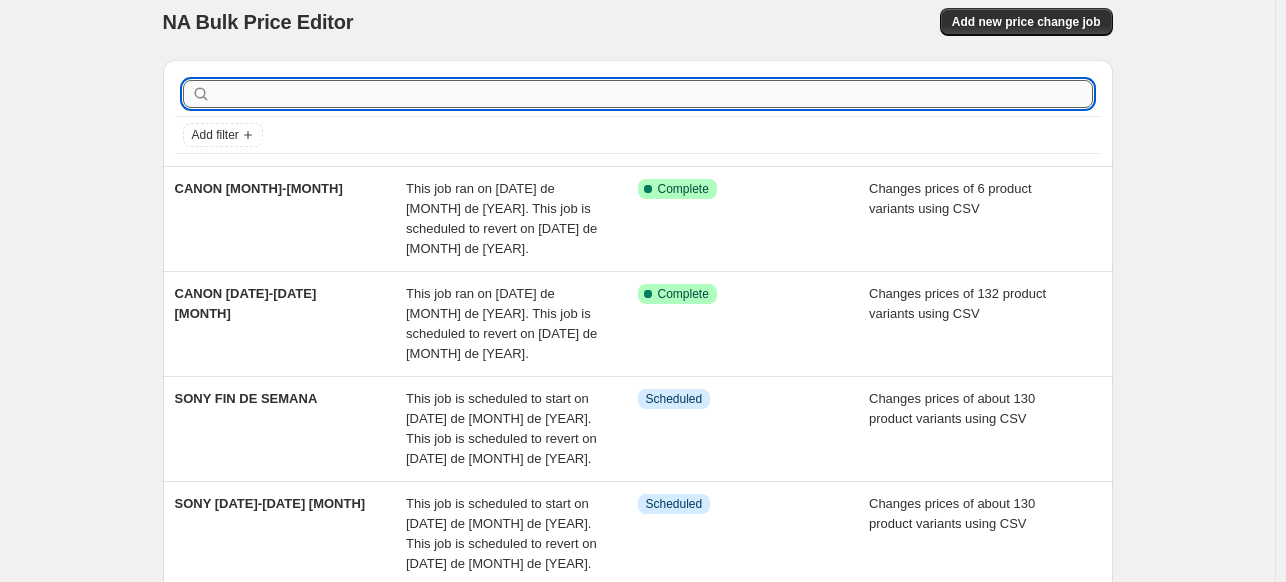 click at bounding box center [654, 94] 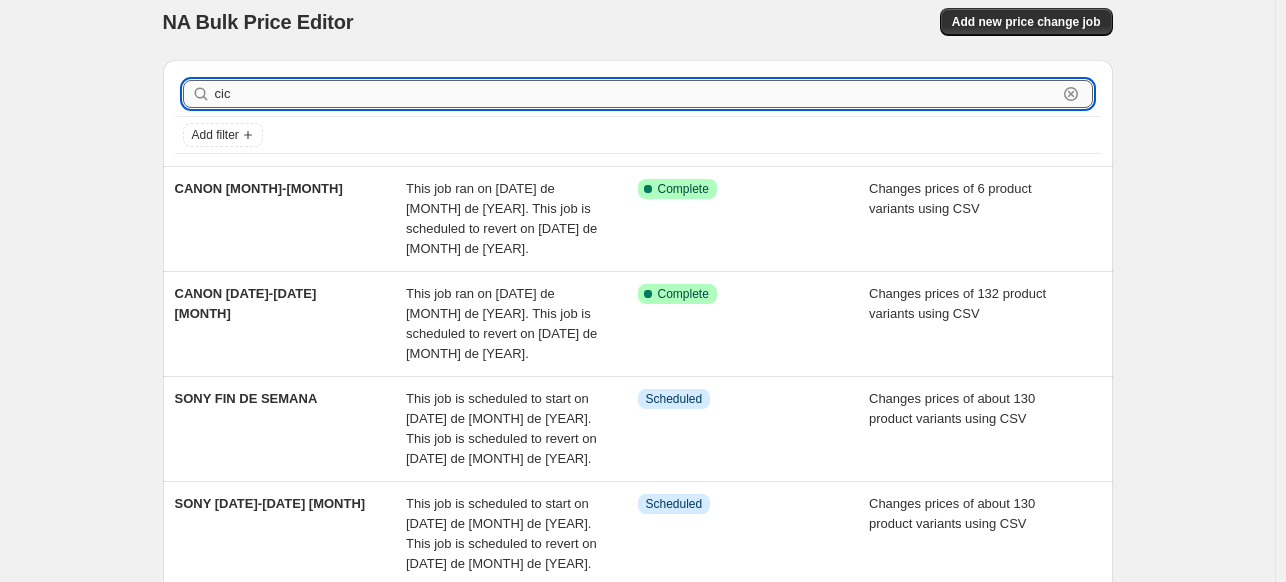 type on "cicl" 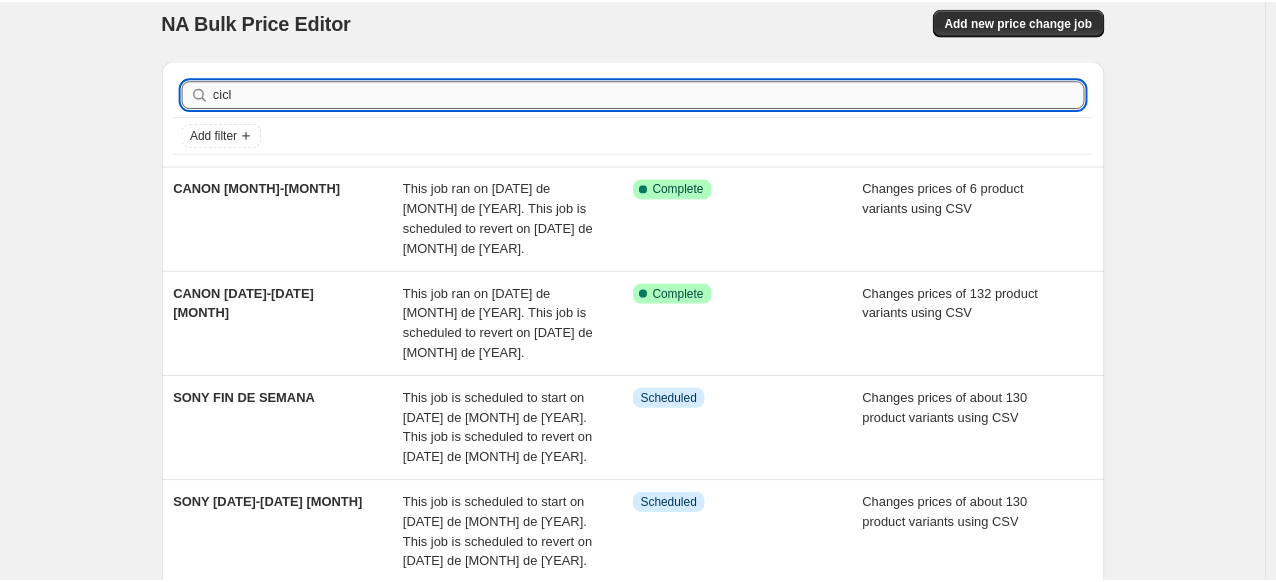 scroll, scrollTop: 0, scrollLeft: 0, axis: both 